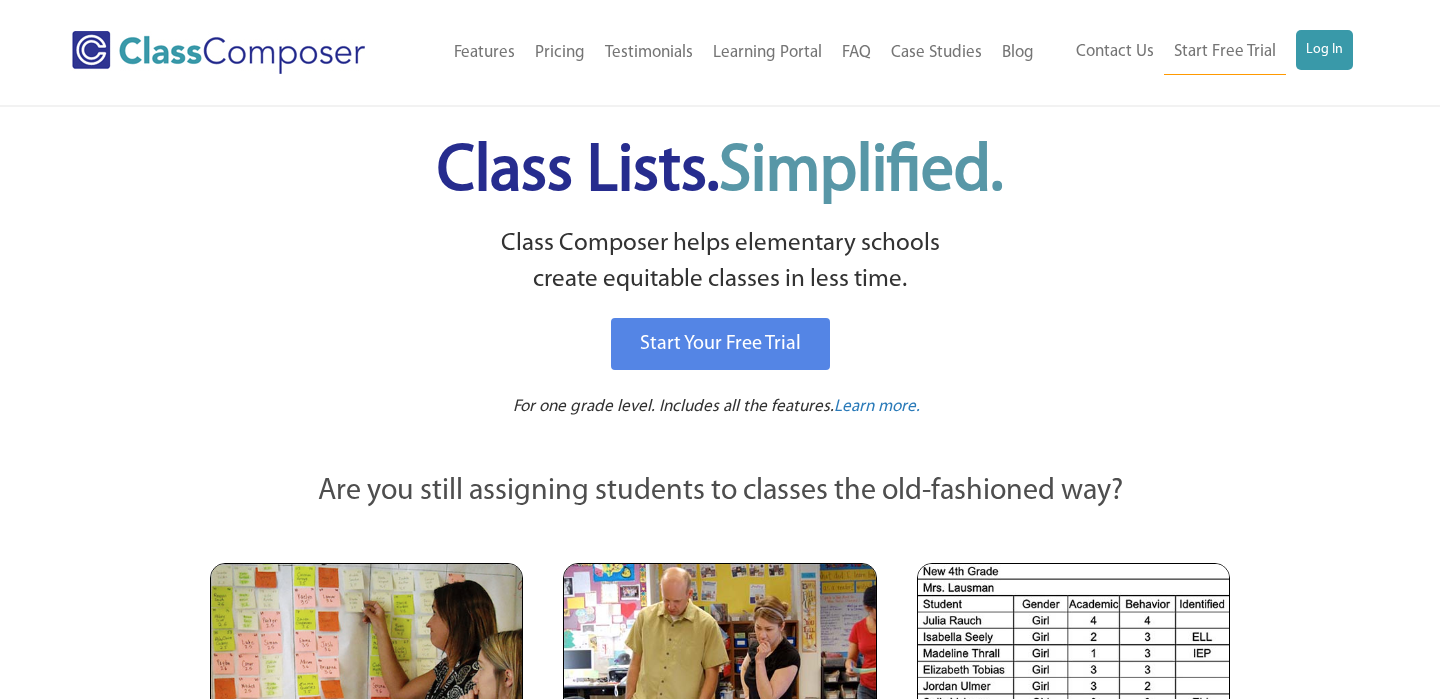 scroll, scrollTop: 0, scrollLeft: 0, axis: both 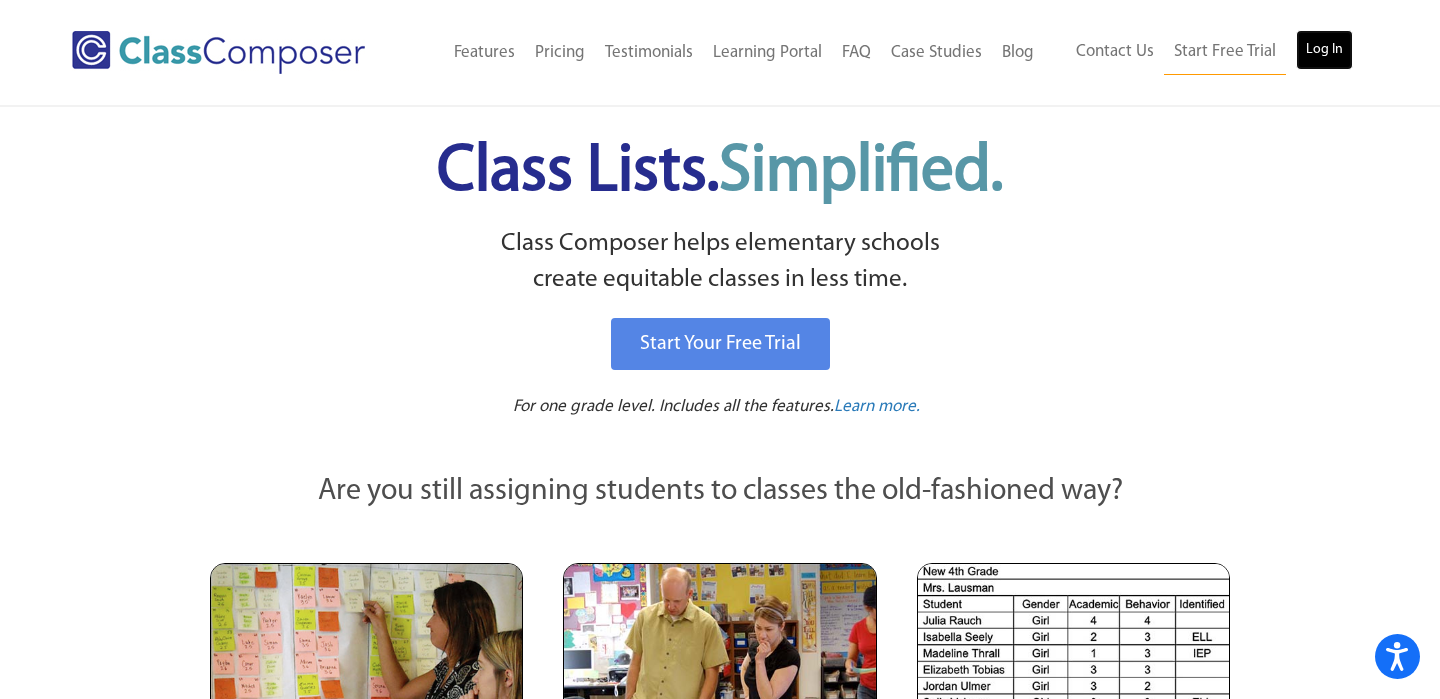 click on "Log In" at bounding box center [1324, 50] 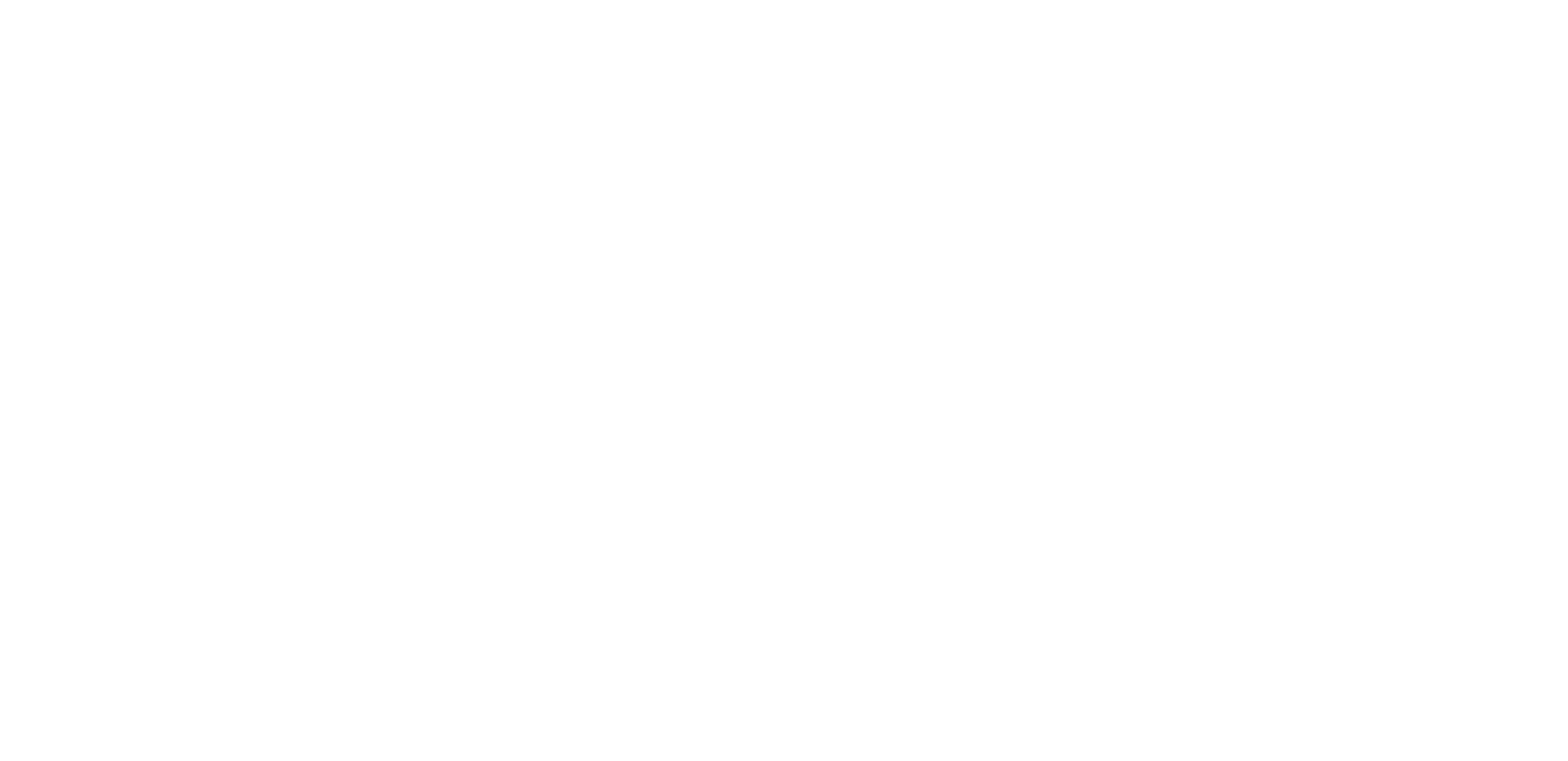 scroll, scrollTop: 0, scrollLeft: 0, axis: both 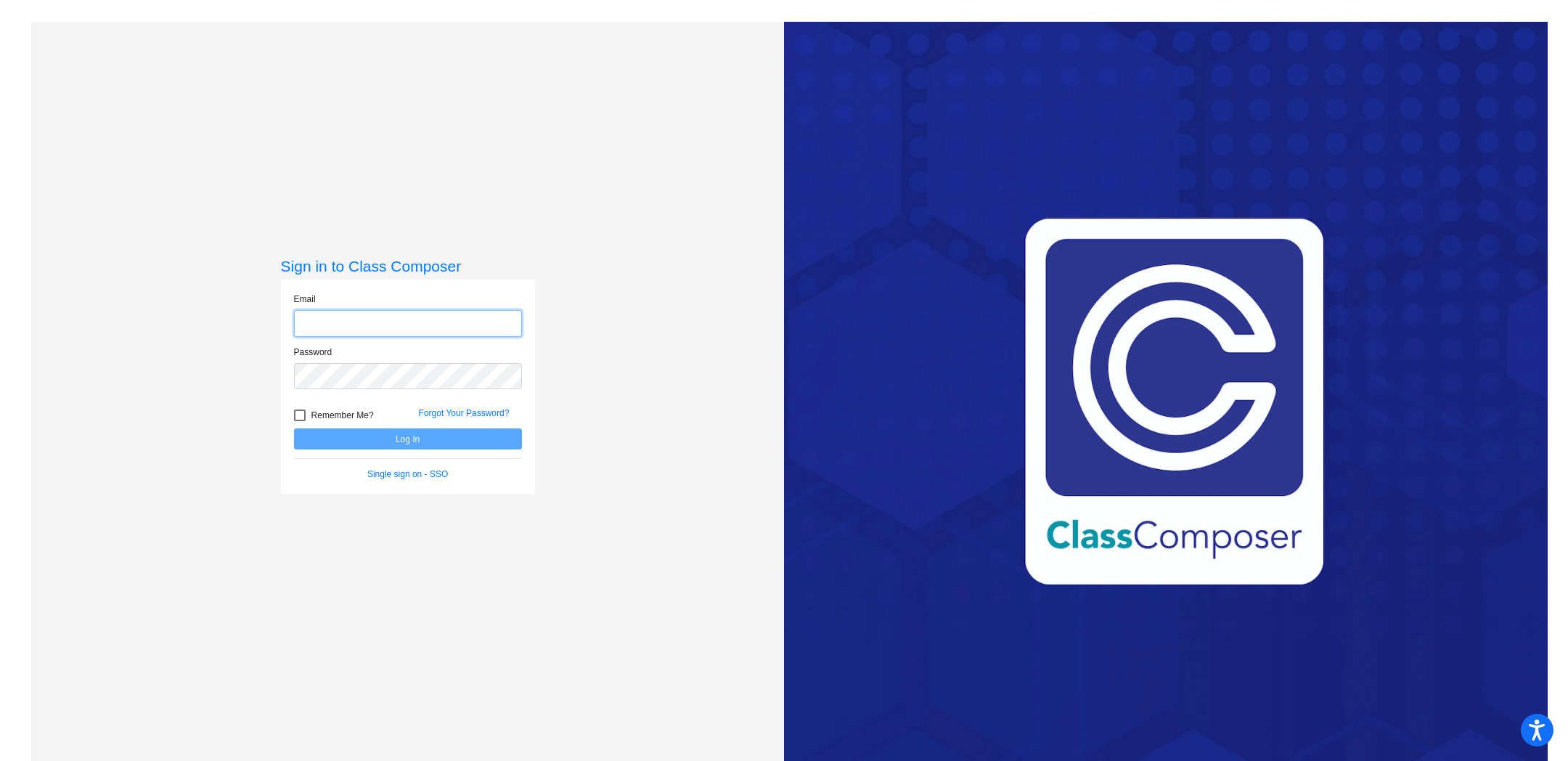 type on "[EMAIL]" 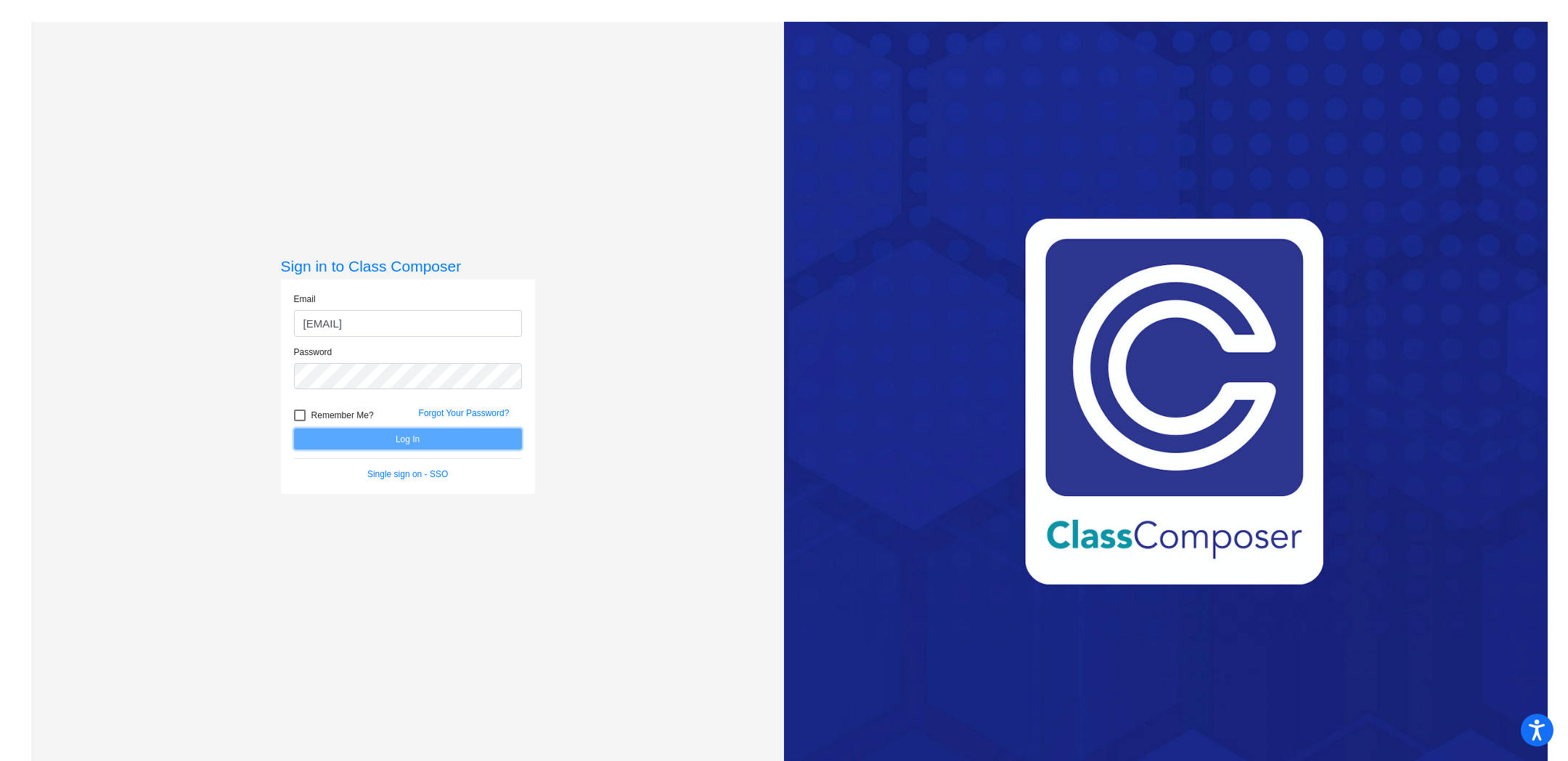 click on "Log In" 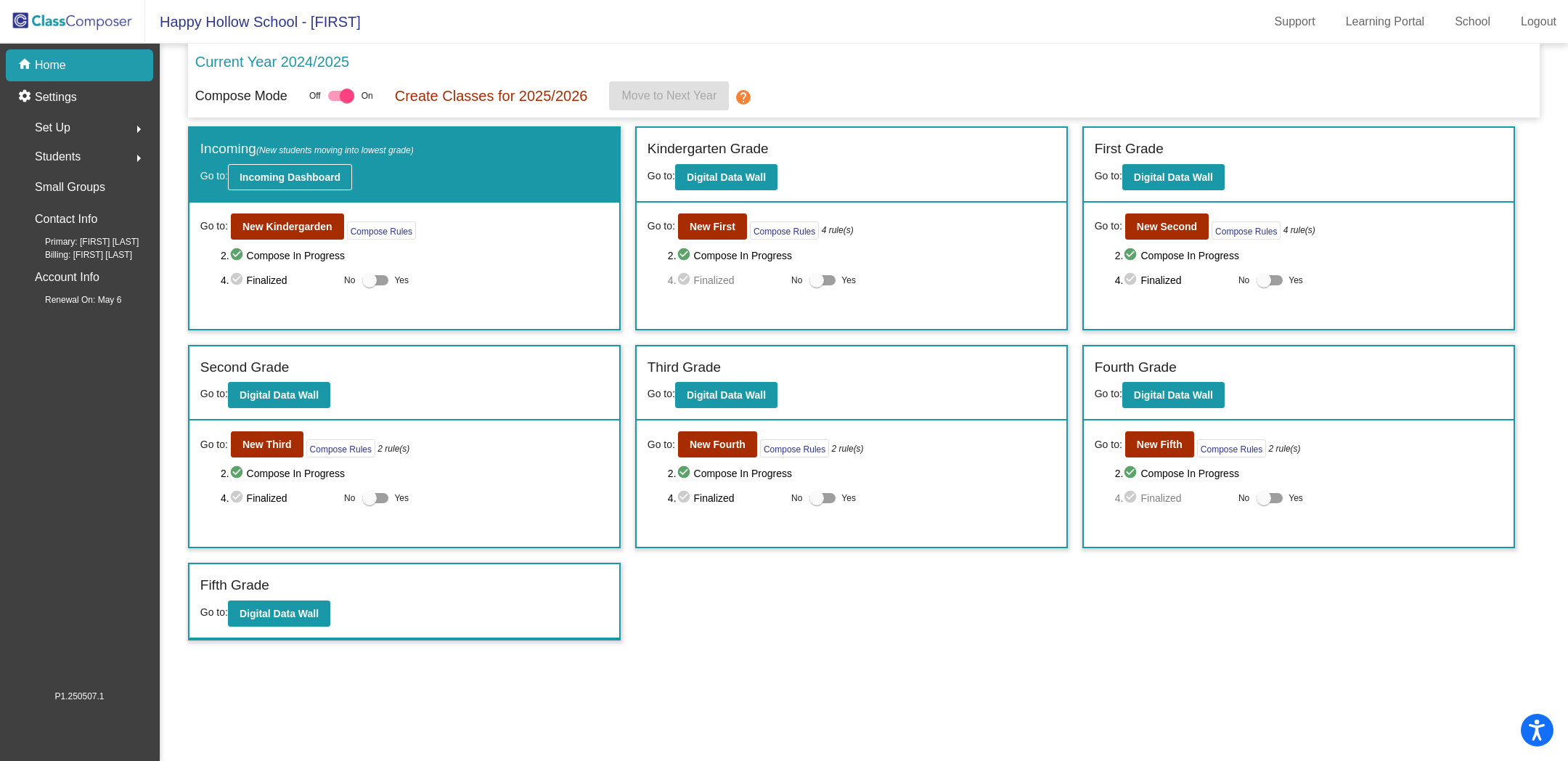 click on "Incoming Dashboard" 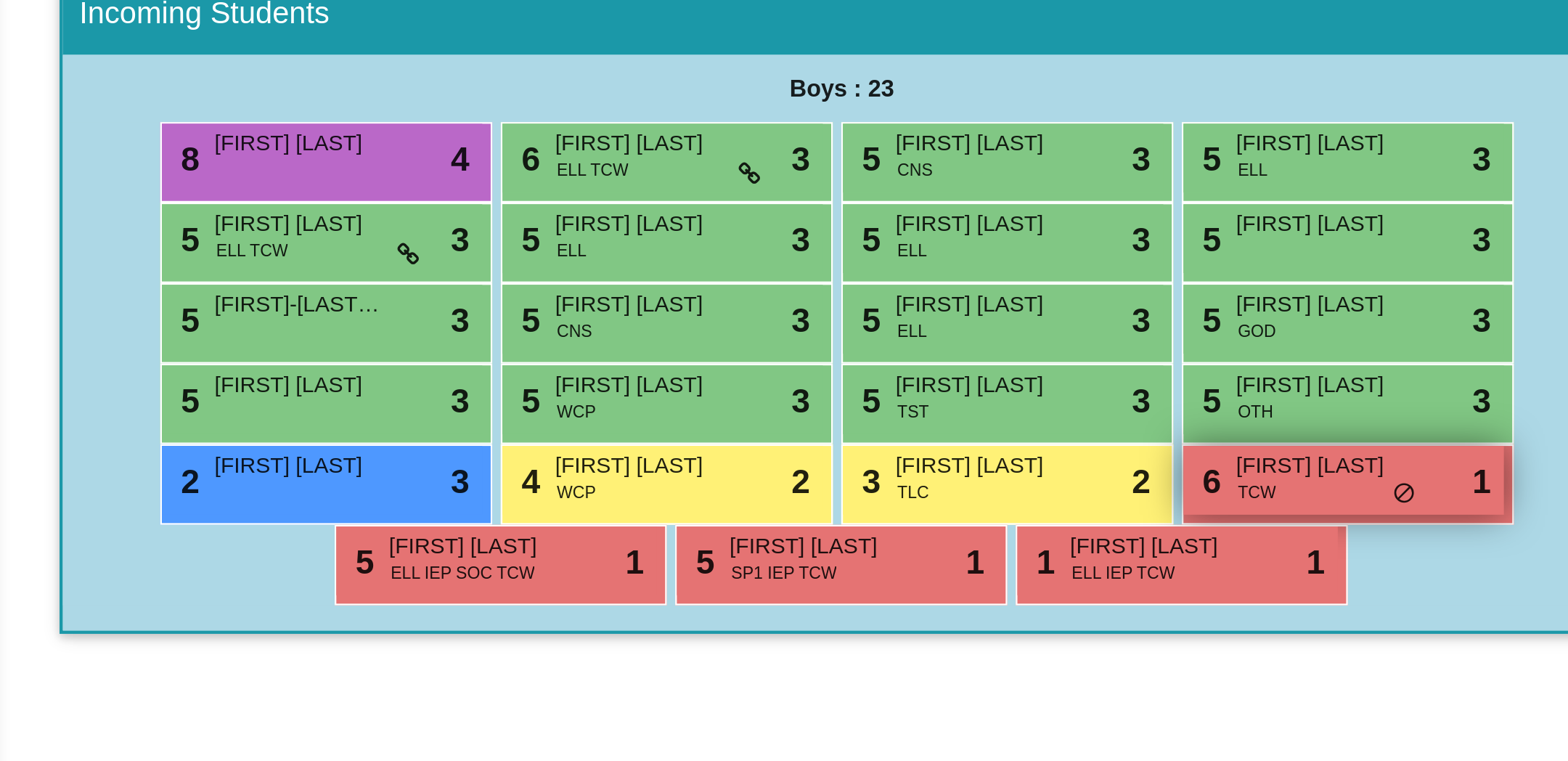 click on "6 Leonardo Foreman TCW lock do_not_disturb_alt 1" at bounding box center [743, 521] 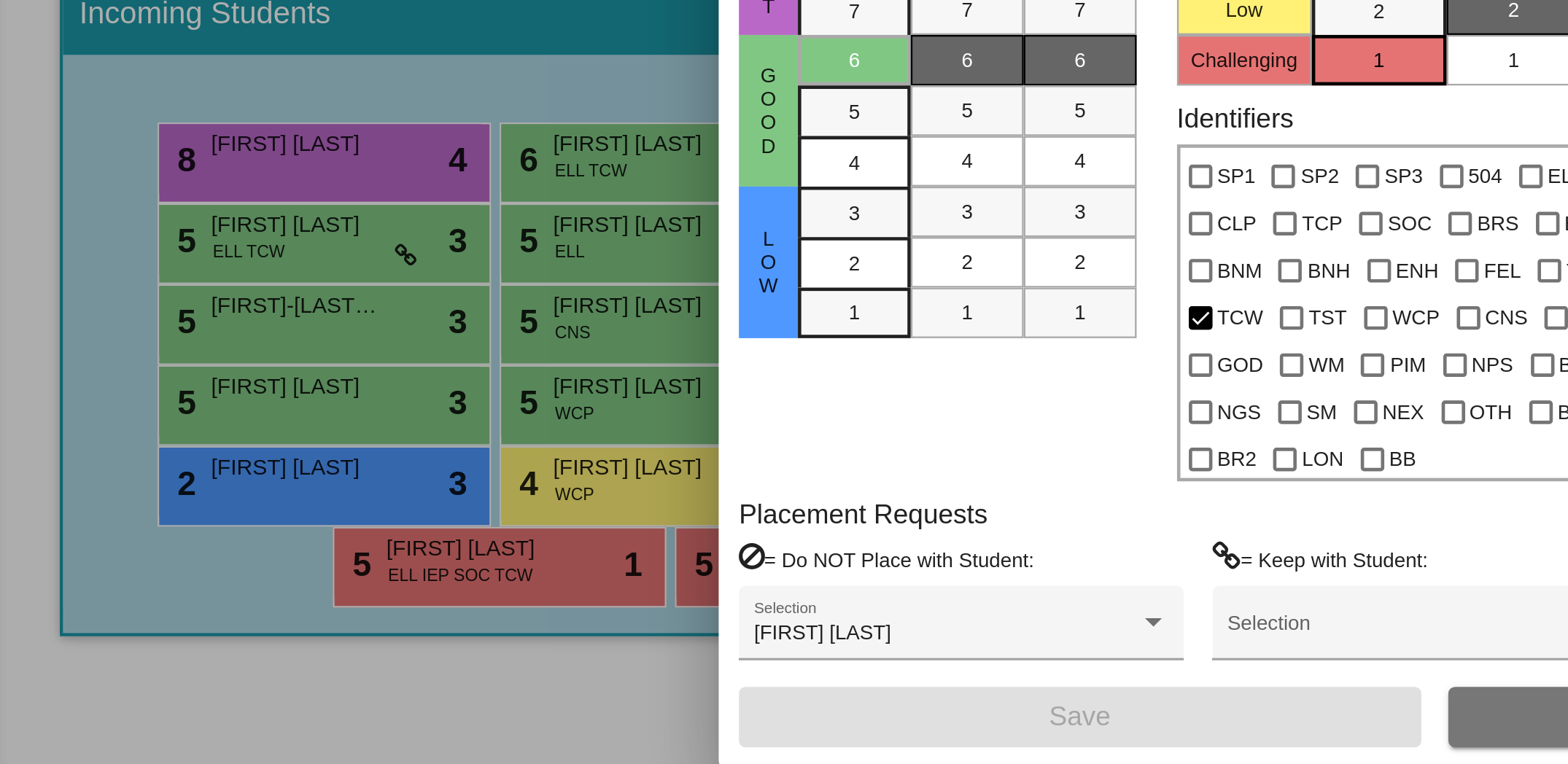 click at bounding box center [784, 382] 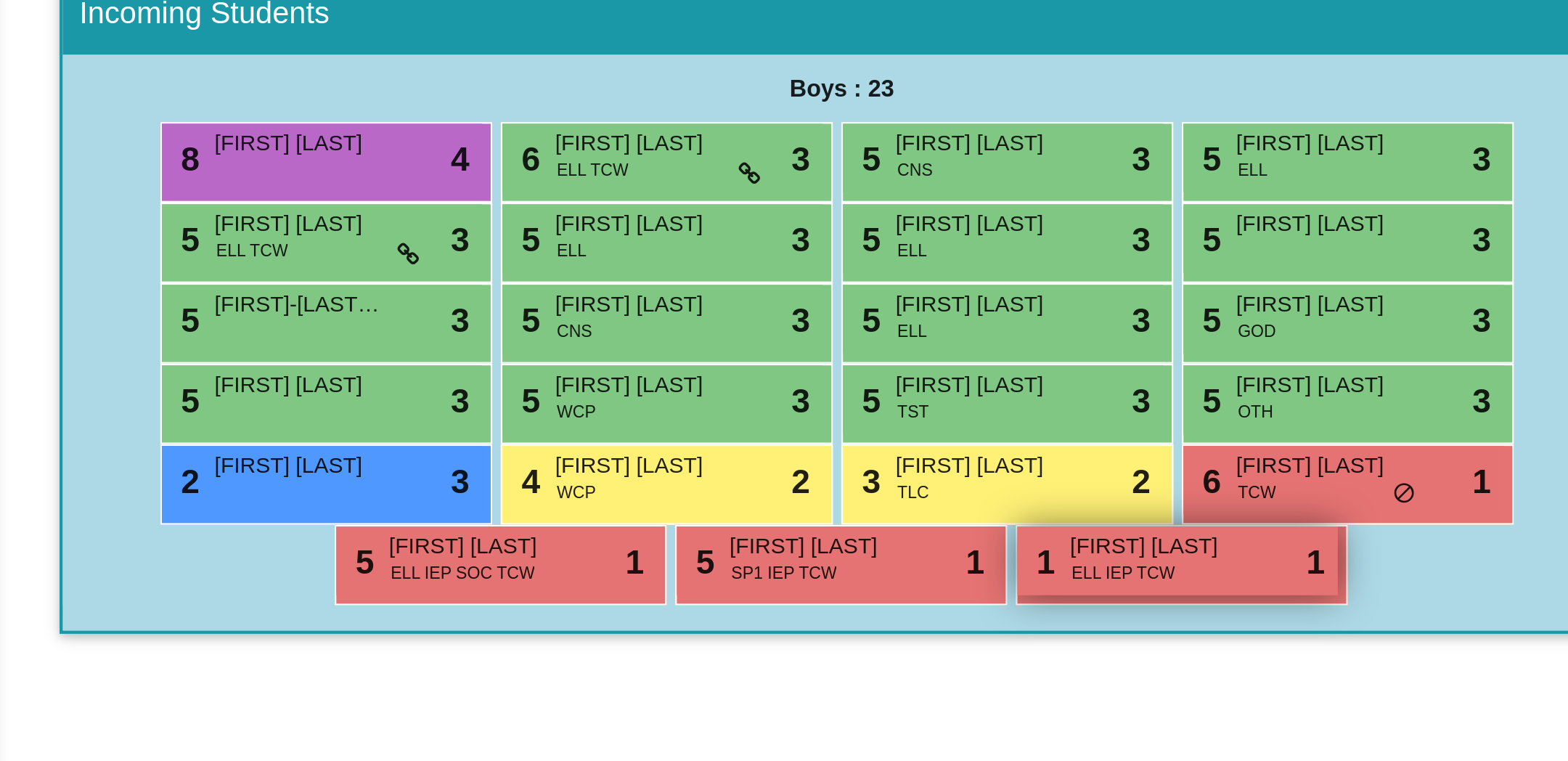 click on "1 Saatvik Davineni ELL IEP TCW lock do_not_disturb_alt 1" at bounding box center (671, 556) 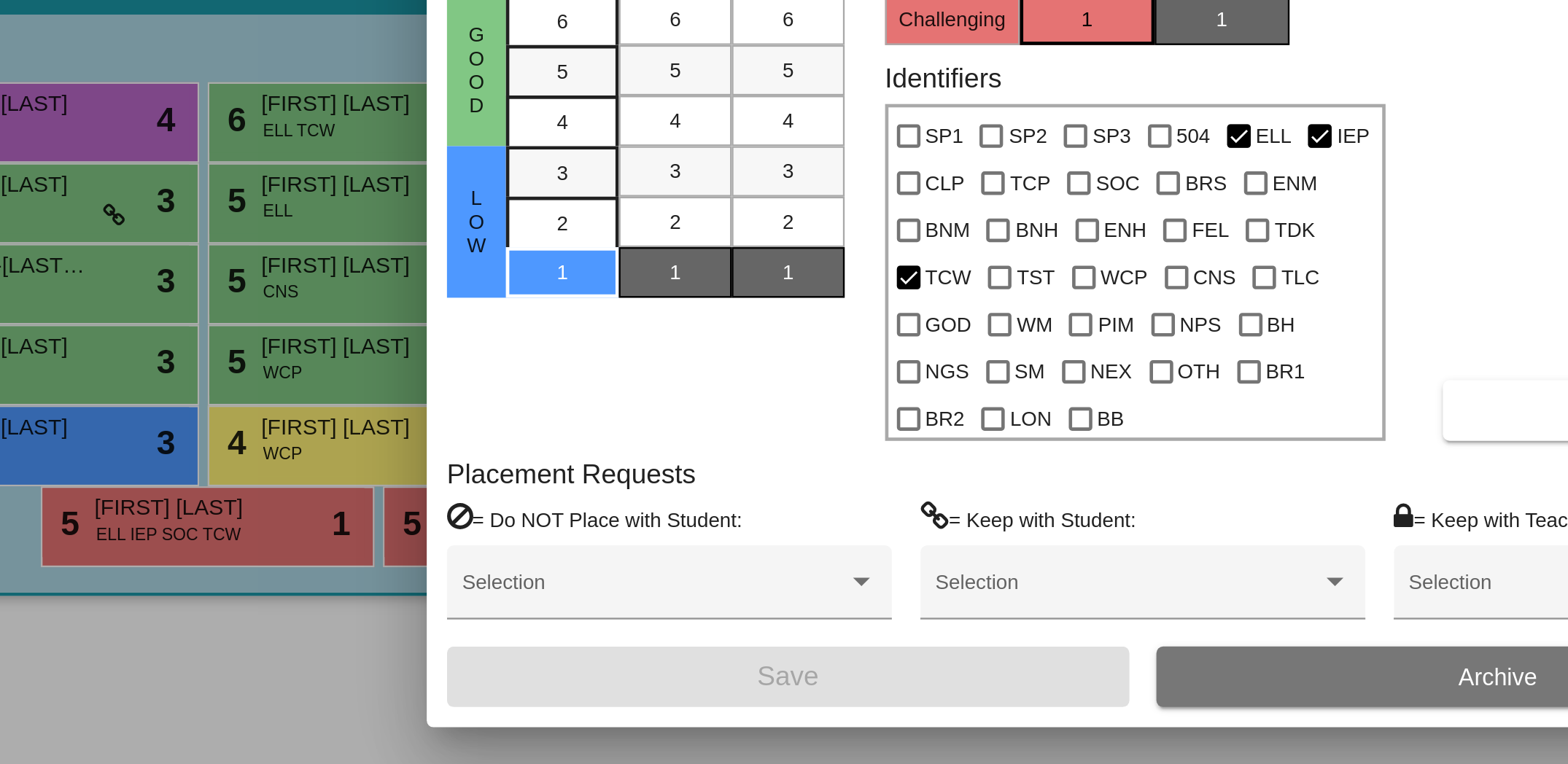 click at bounding box center [784, 382] 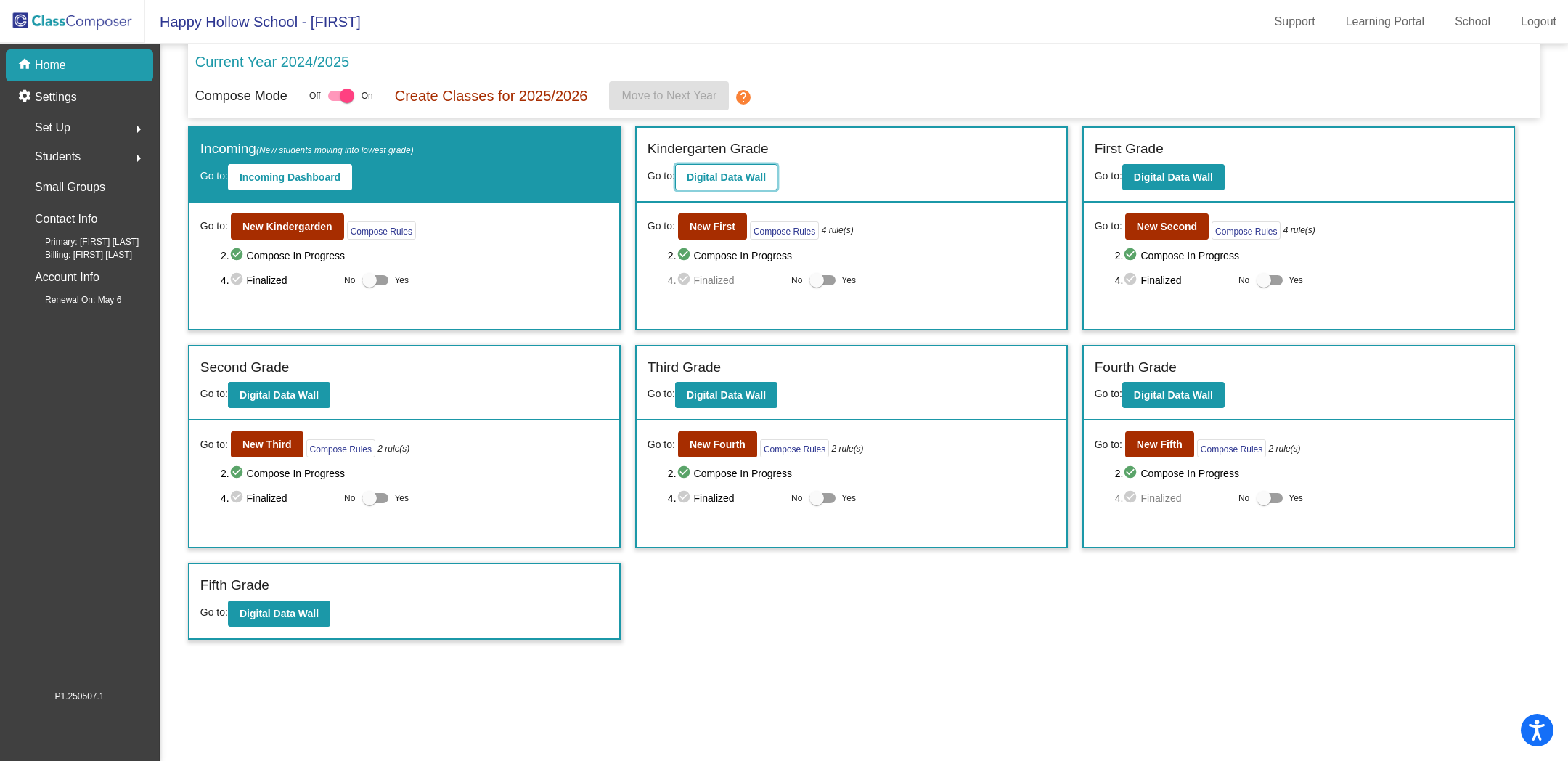 click on "Digital Data Wall" 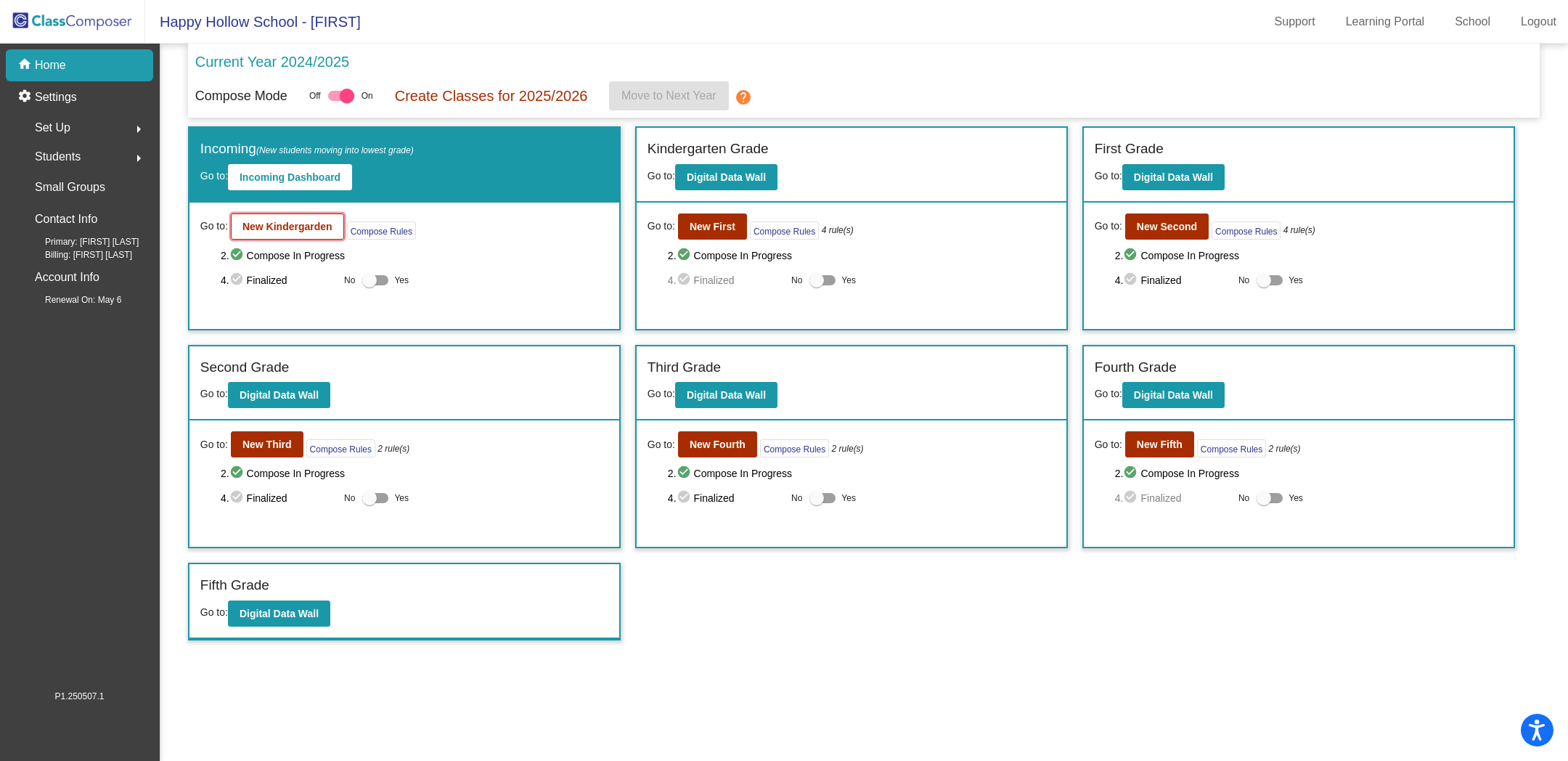 click on "New Kindergarden" 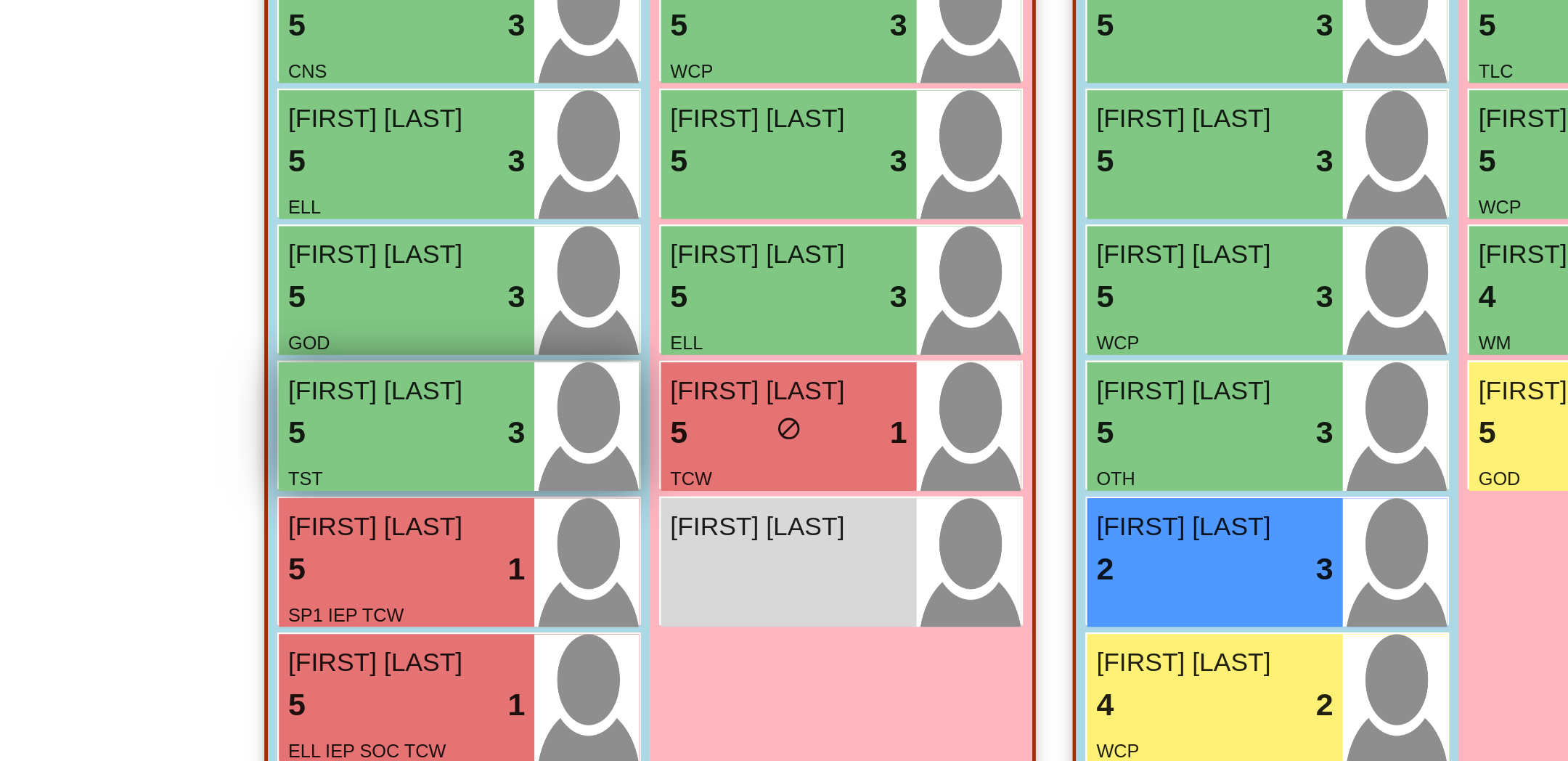 scroll, scrollTop: 354, scrollLeft: 0, axis: vertical 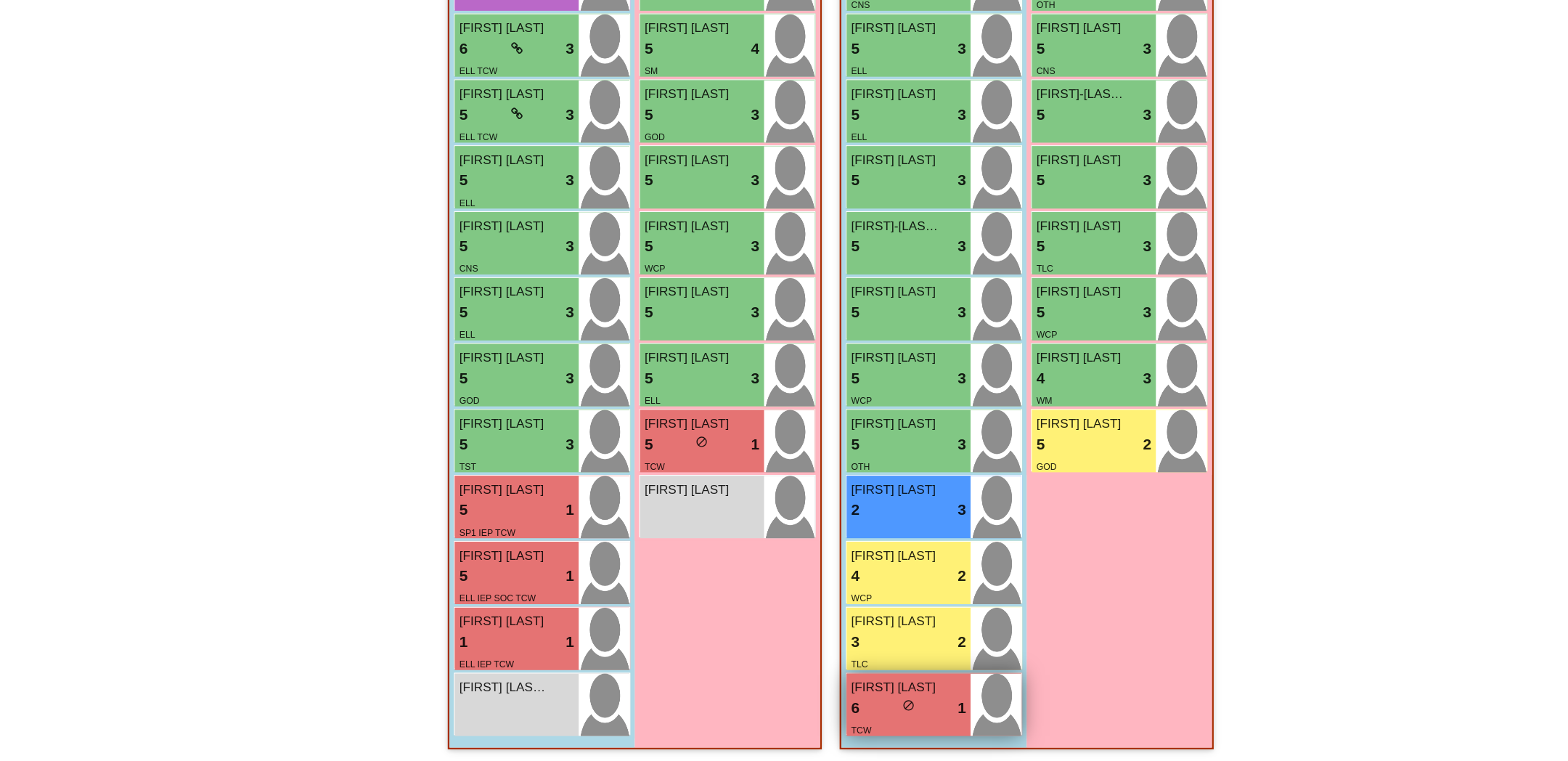 click on "Leonardo Foreman" at bounding box center [844, 701] 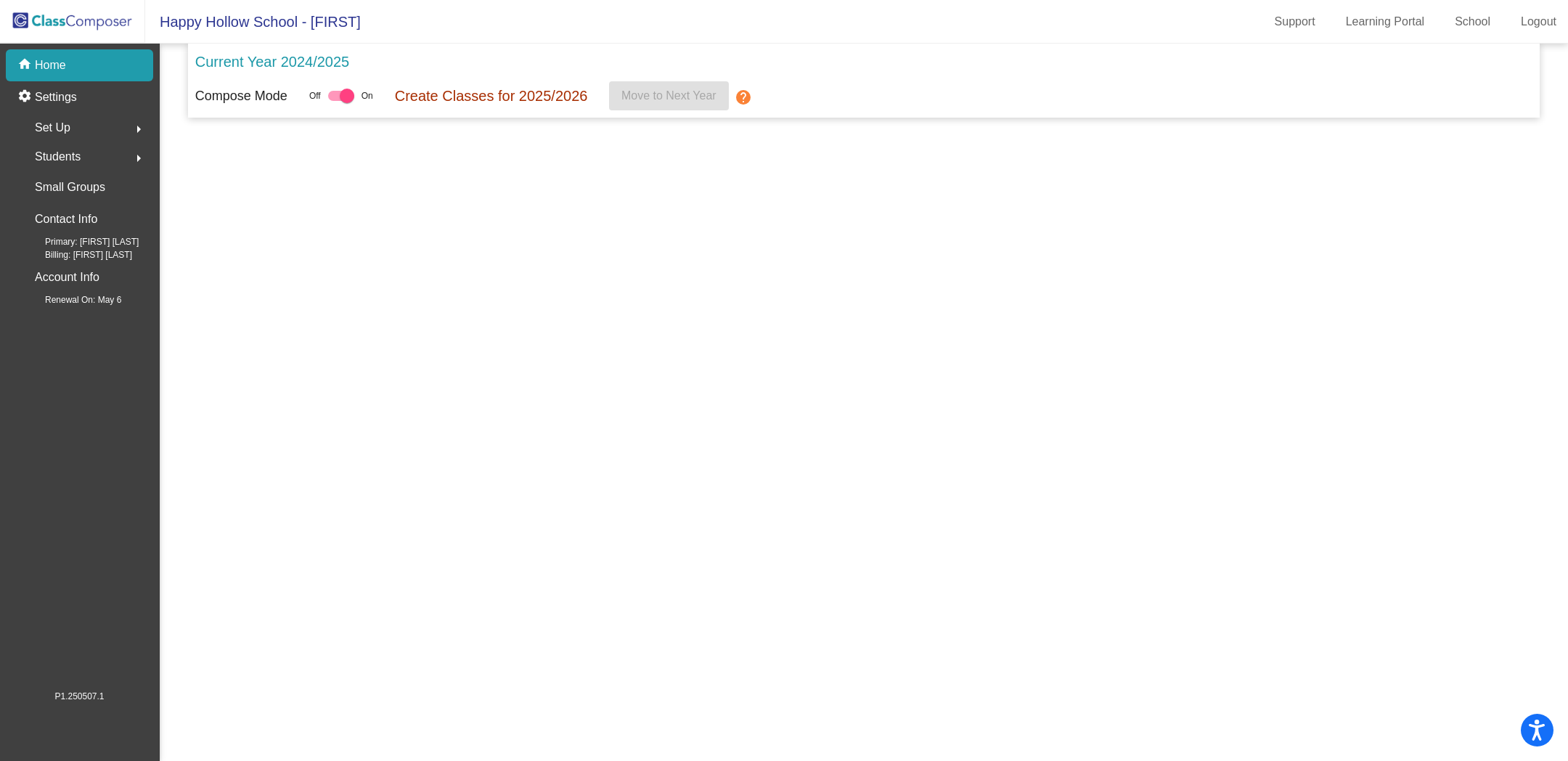 scroll, scrollTop: 0, scrollLeft: 0, axis: both 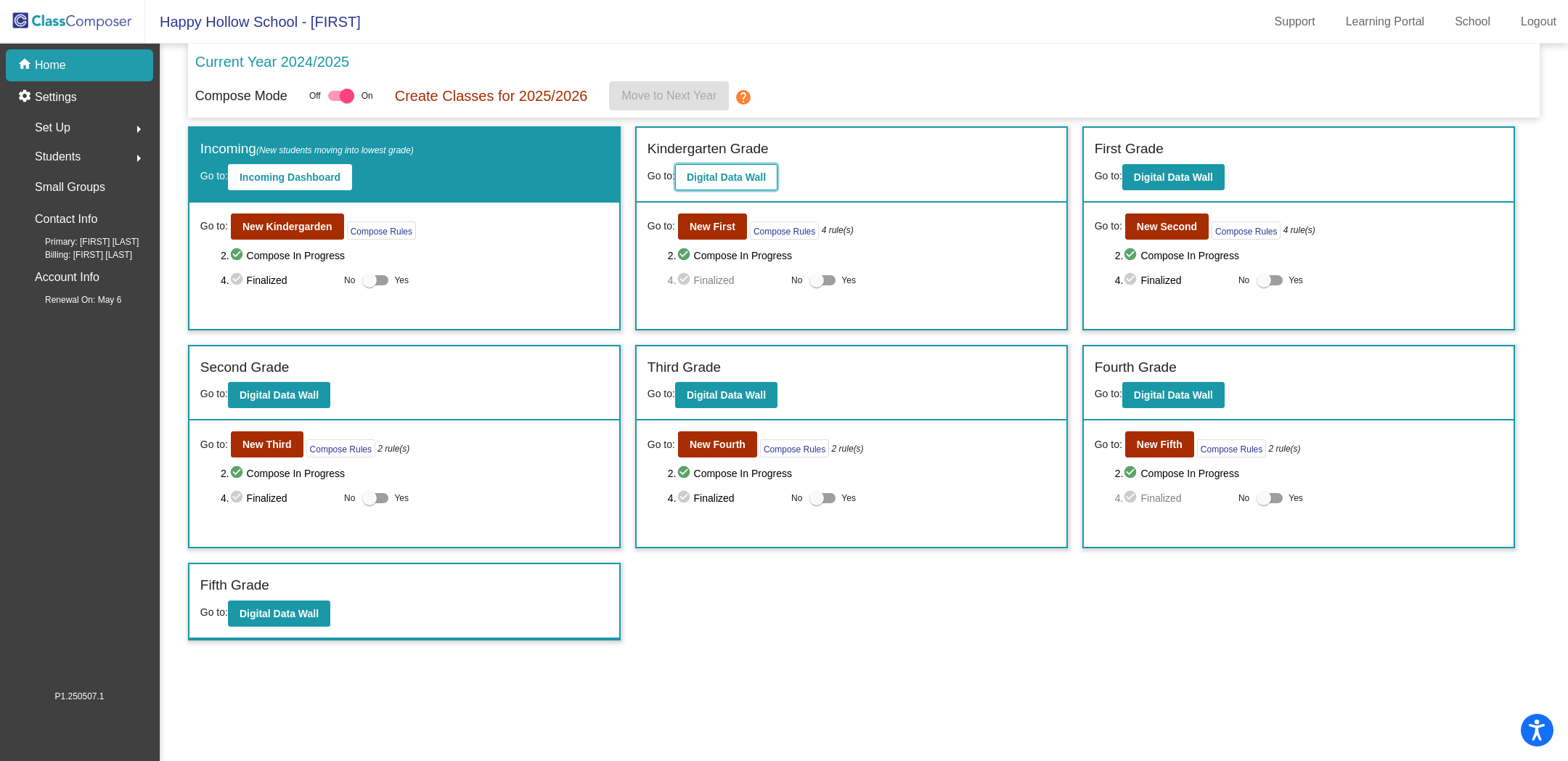 click on "Digital Data Wall" 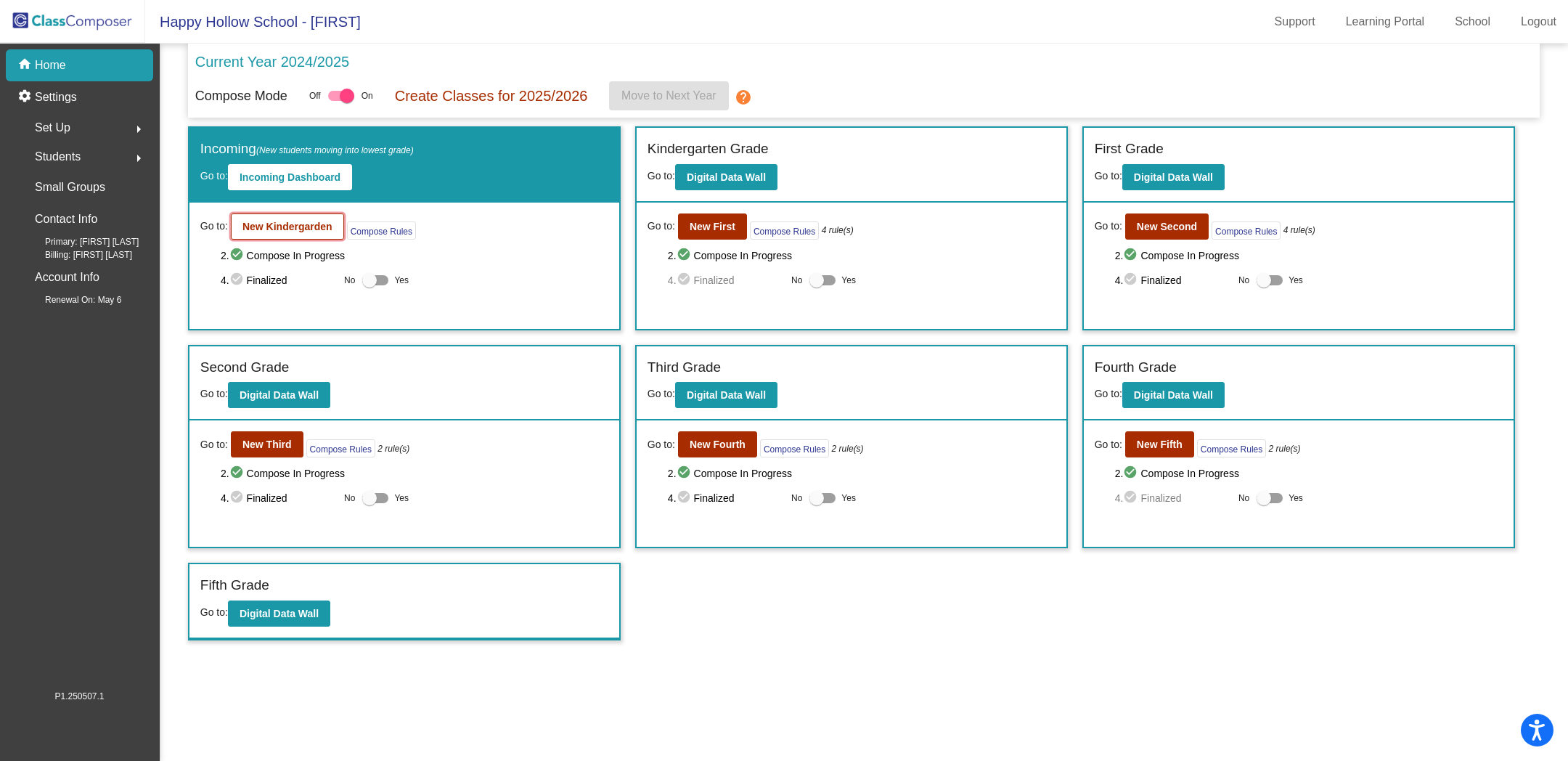 click on "New Kindergarden" 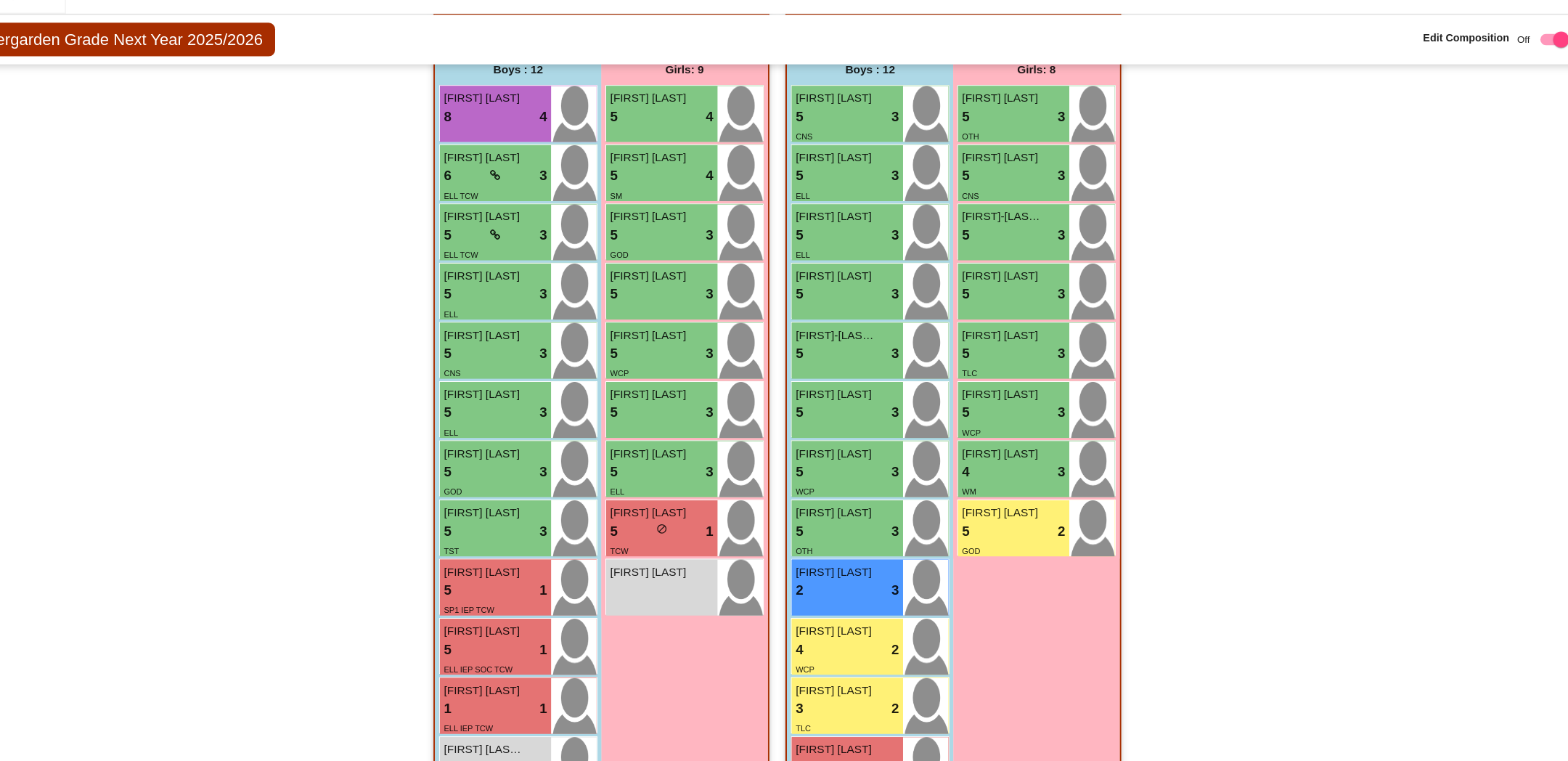 scroll, scrollTop: 354, scrollLeft: 0, axis: vertical 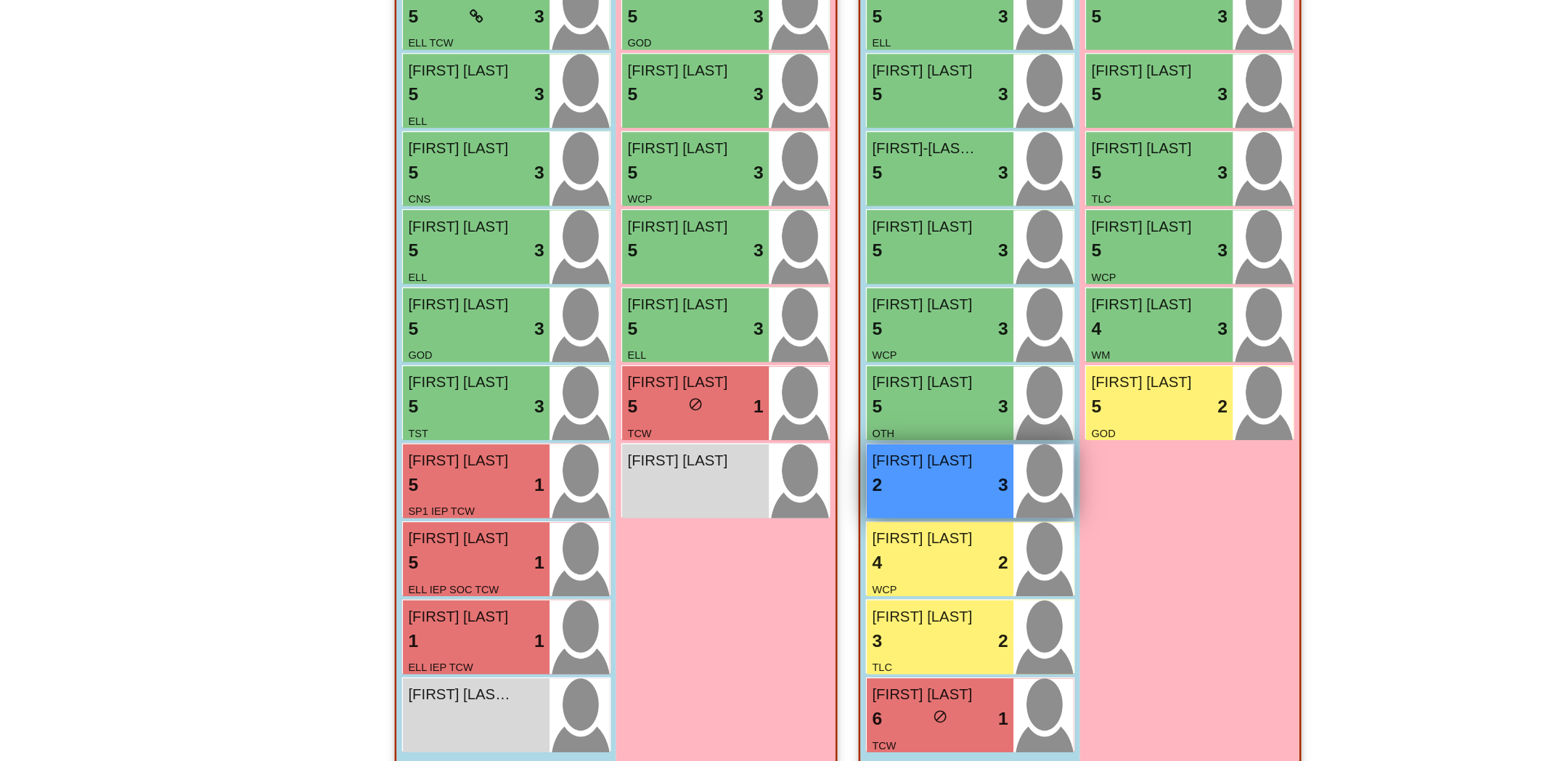 click on "2 lock do_not_disturb_alt 3" at bounding box center (854, 557) 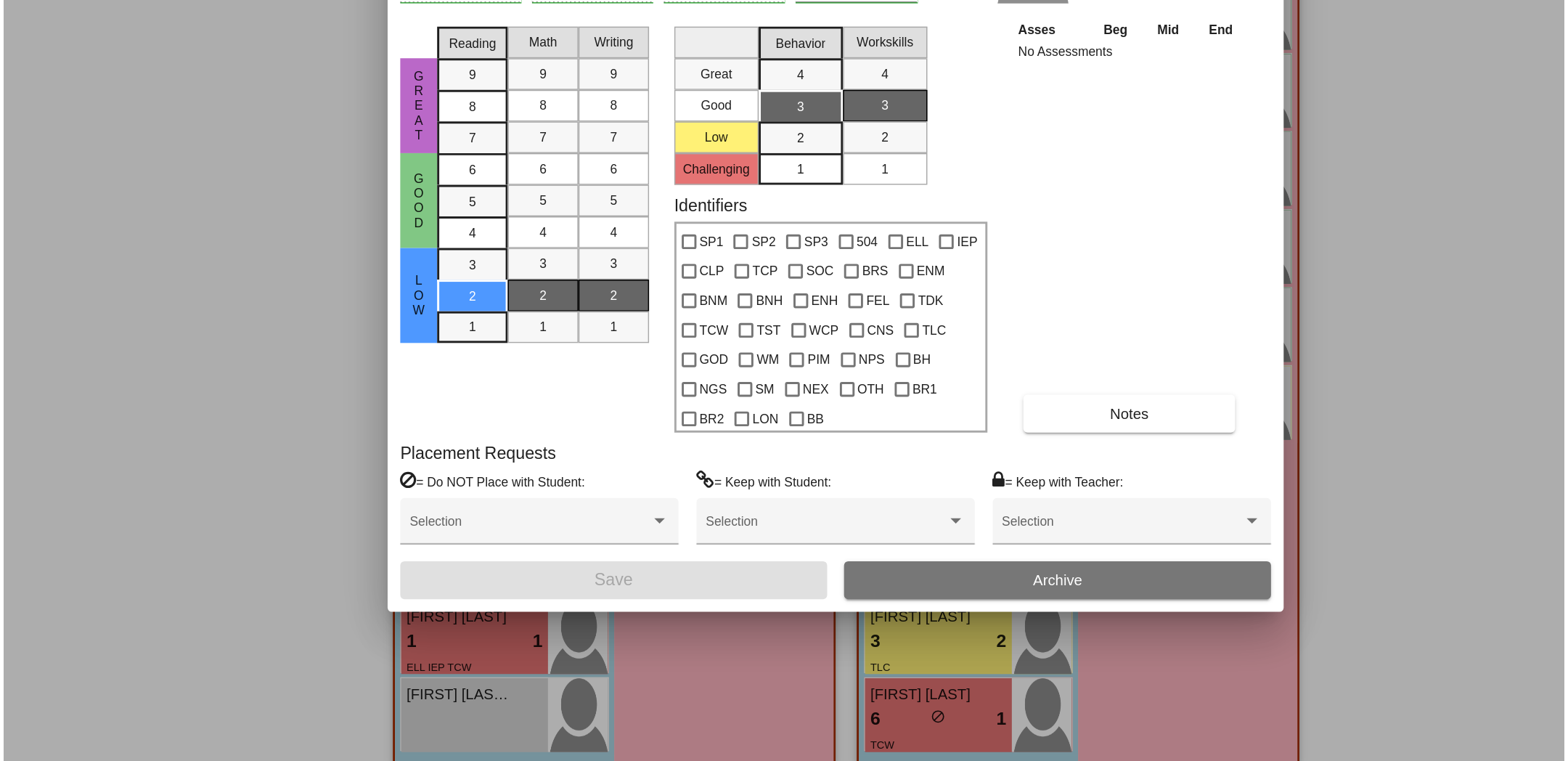 scroll, scrollTop: 0, scrollLeft: 0, axis: both 